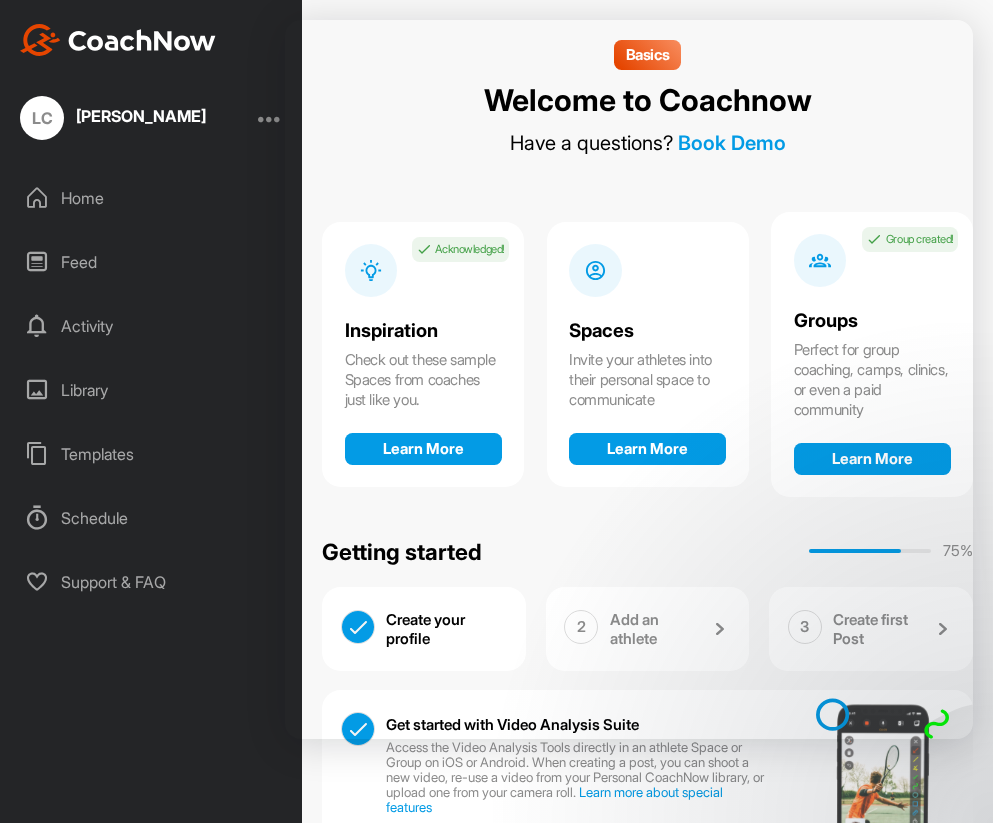 scroll, scrollTop: 0, scrollLeft: 0, axis: both 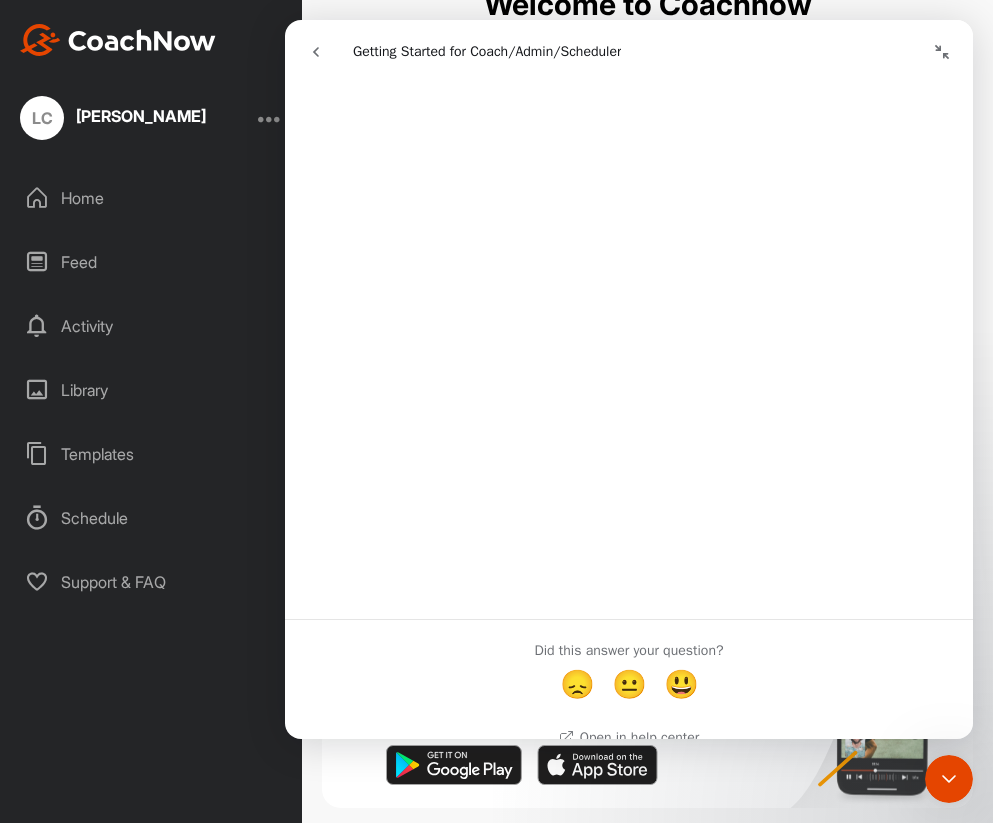 click on "Feed" at bounding box center (152, 262) 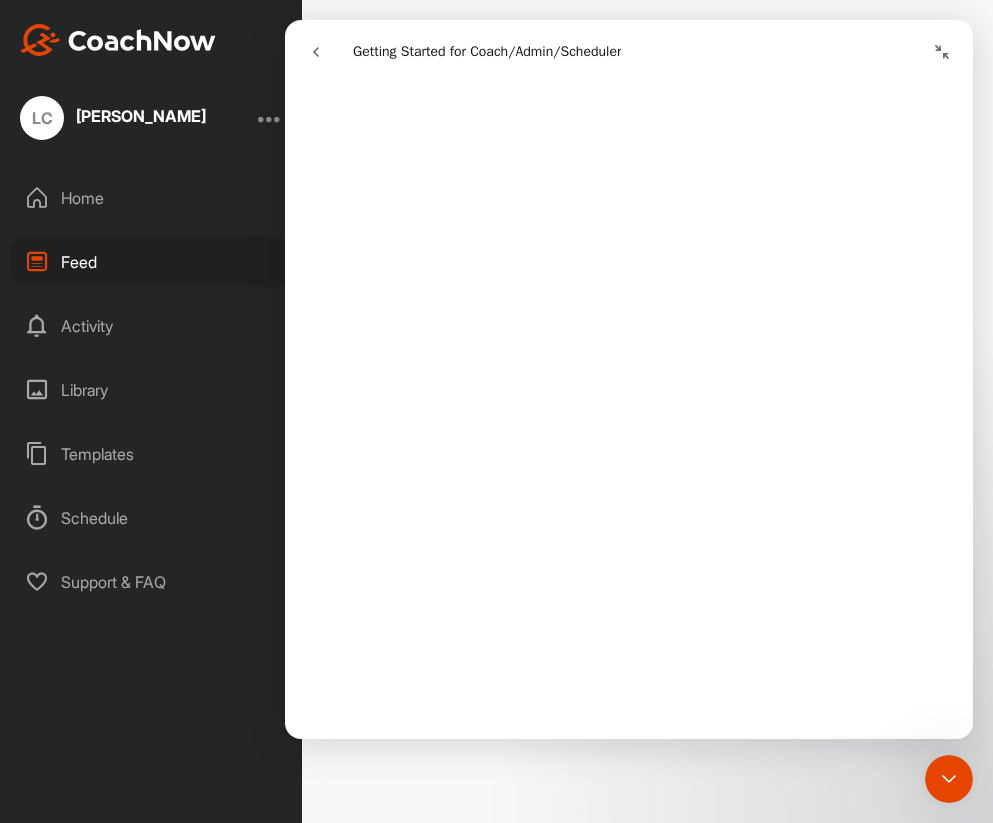 scroll, scrollTop: 5494, scrollLeft: 0, axis: vertical 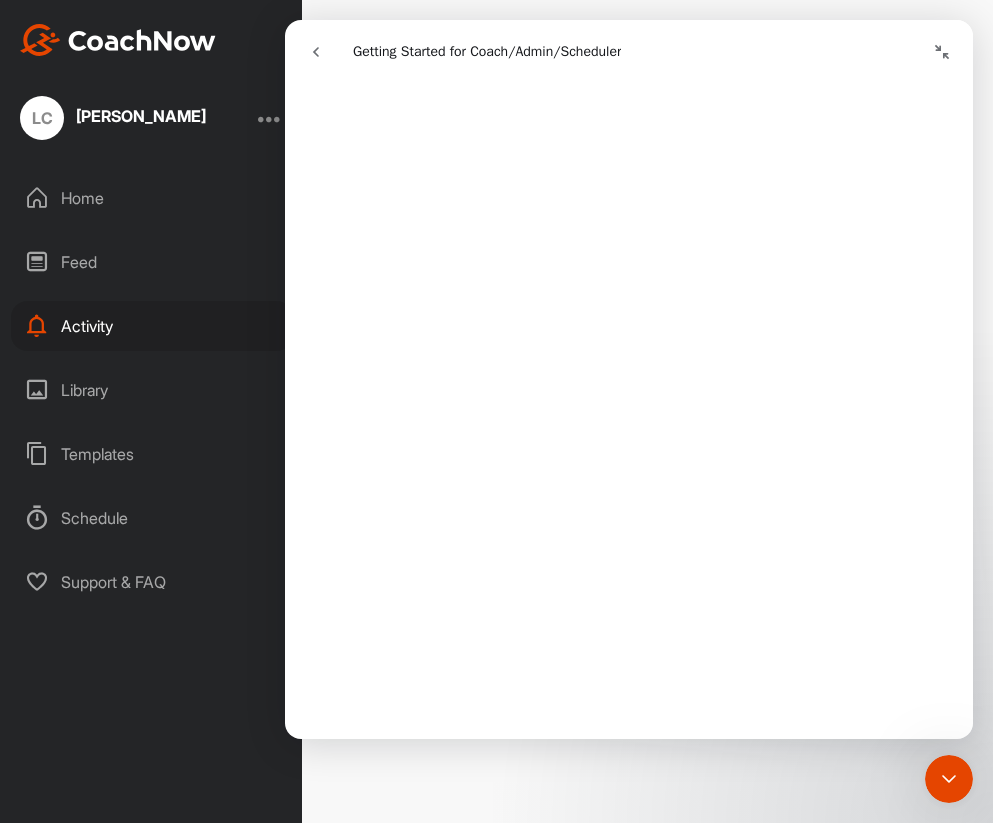 click on "Library" at bounding box center (152, 390) 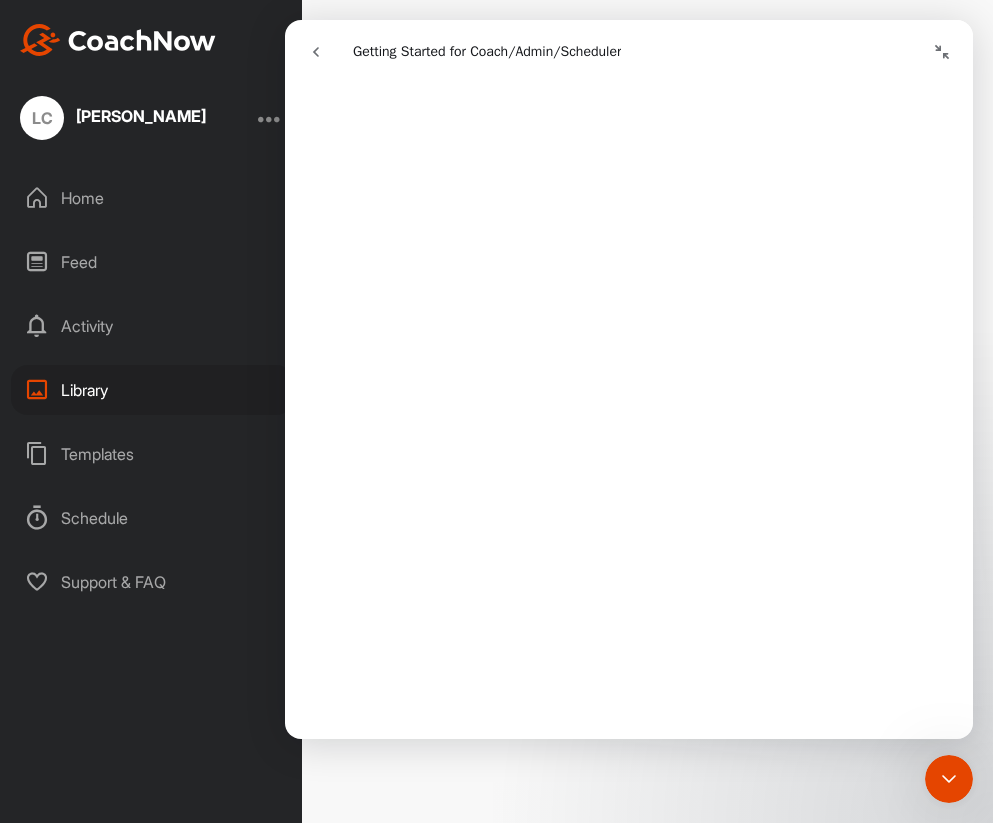 click on "Home" at bounding box center [152, 198] 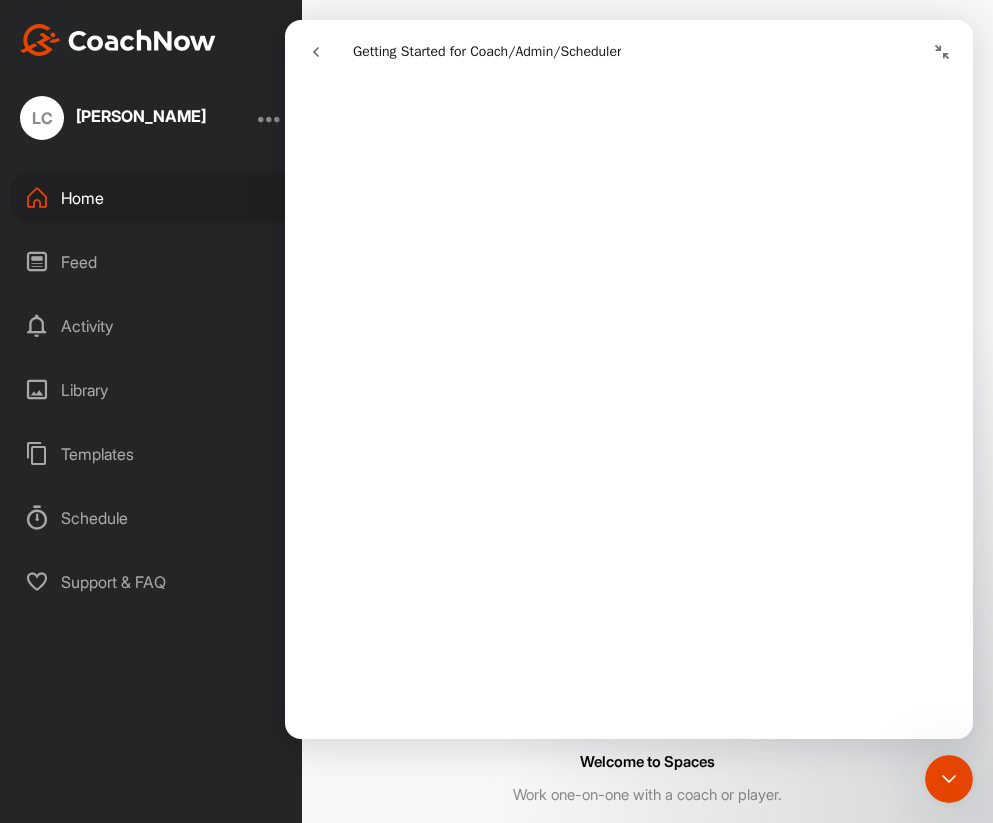 scroll, scrollTop: 0, scrollLeft: 0, axis: both 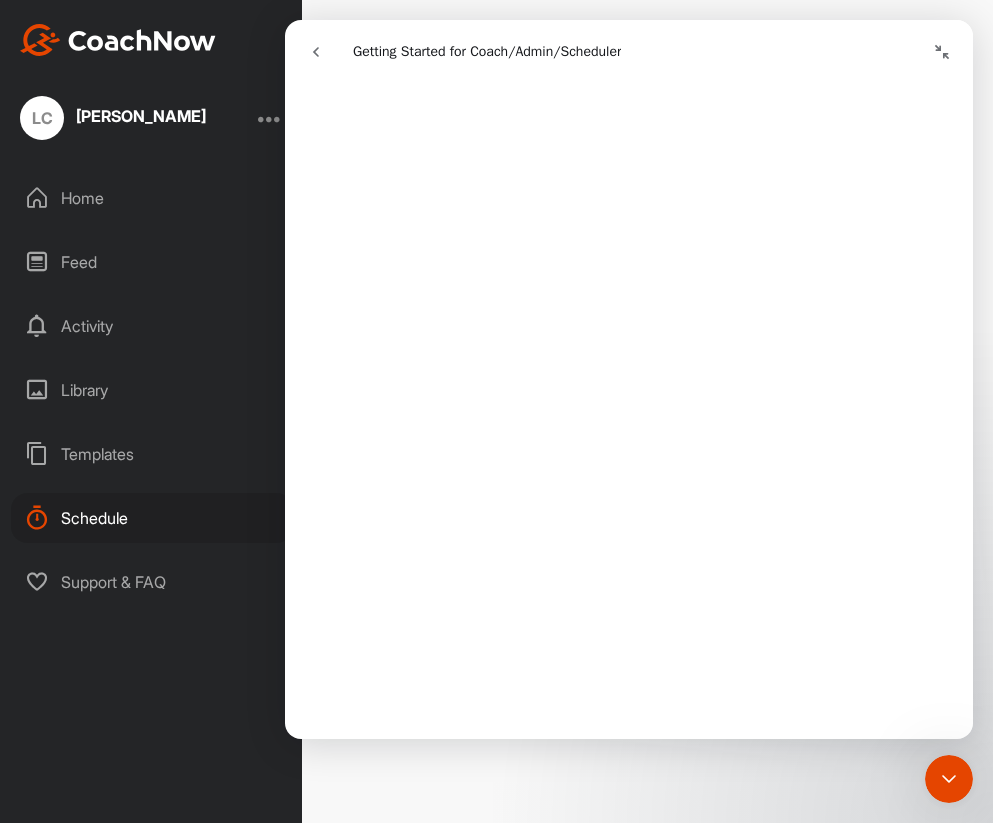 click 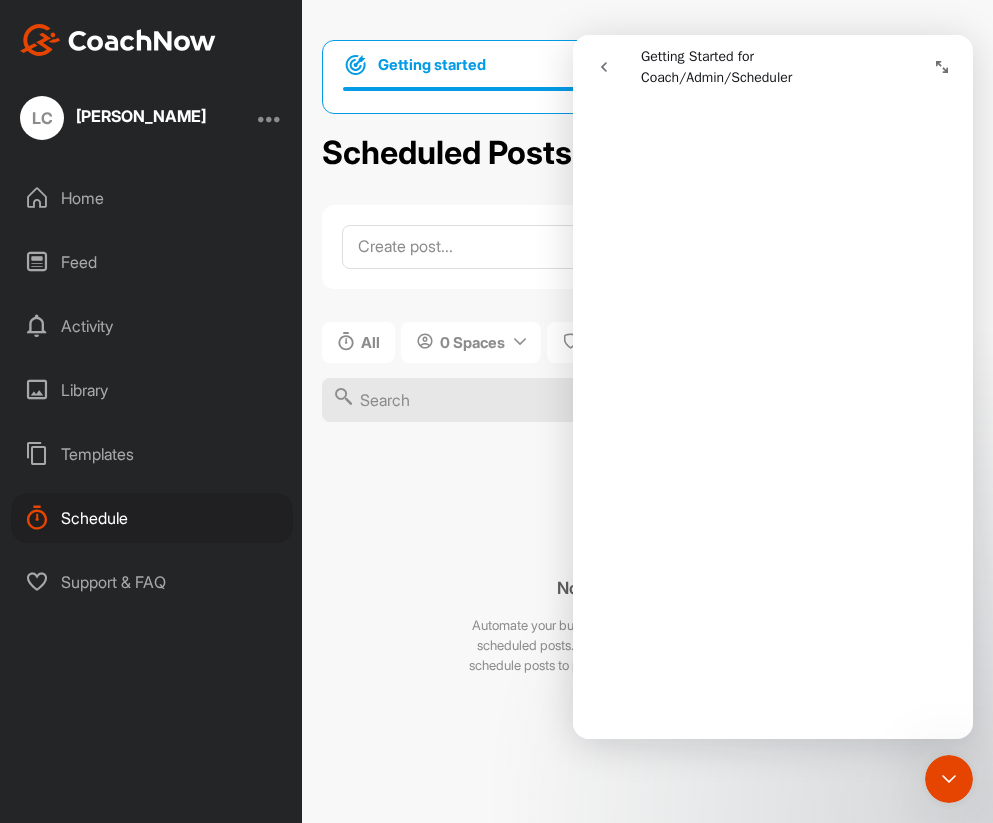 click at bounding box center [942, 67] 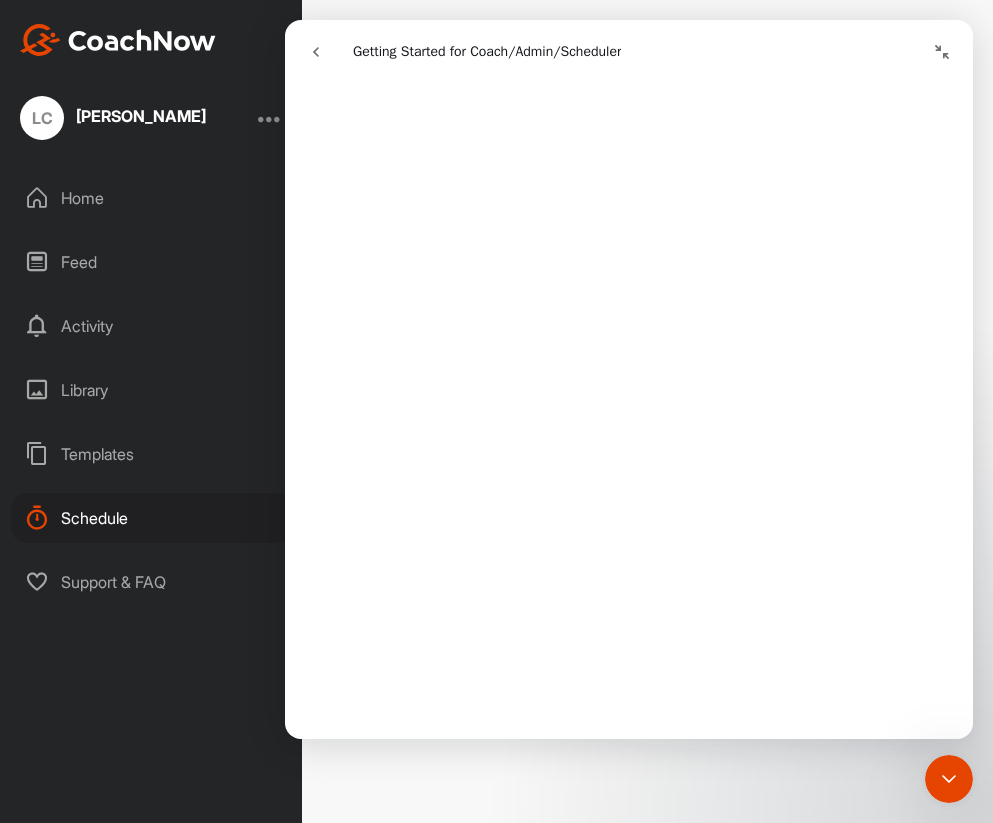 click 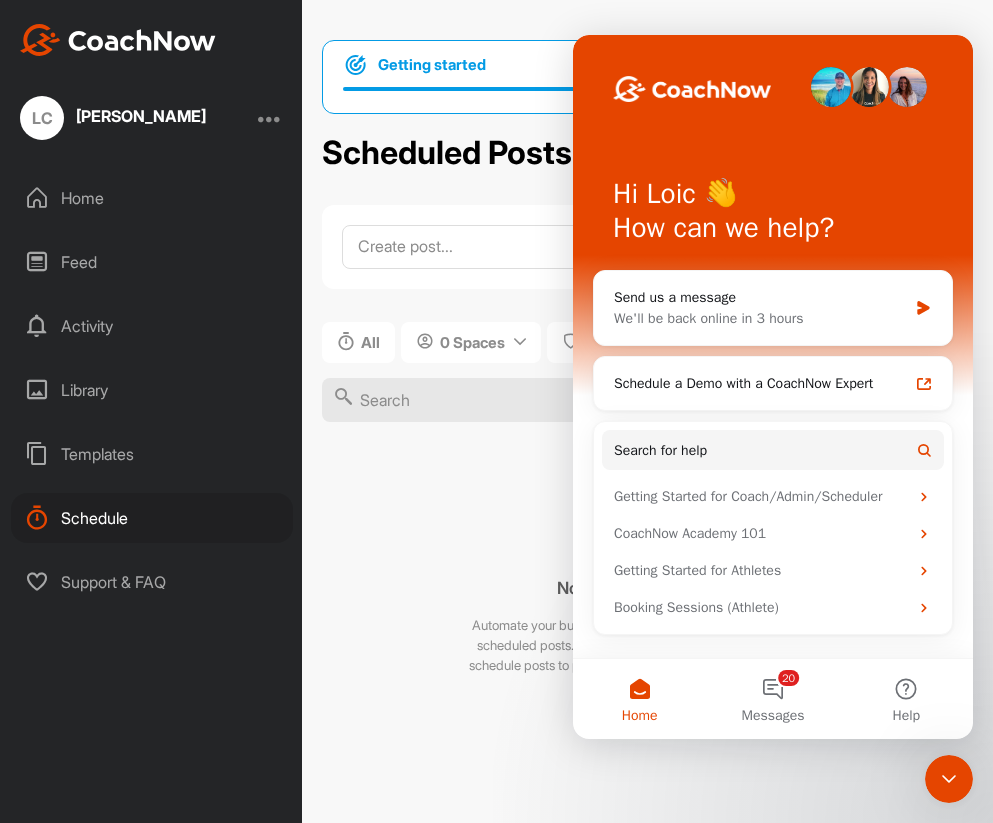 click 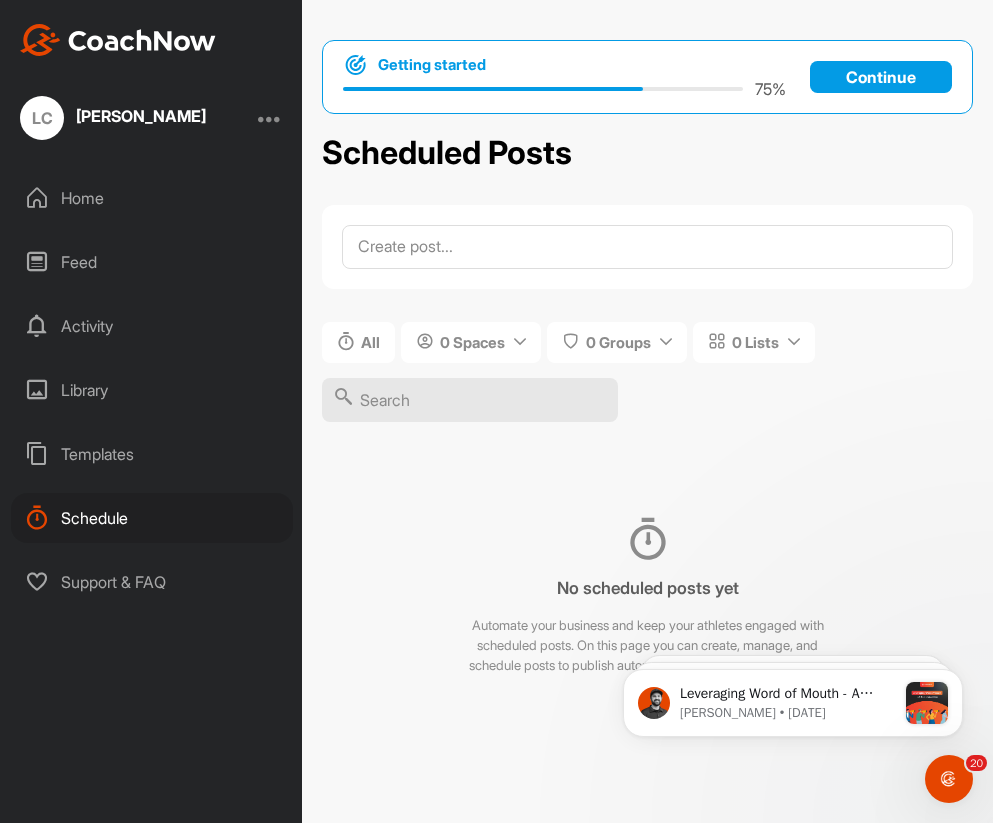 scroll, scrollTop: 0, scrollLeft: 0, axis: both 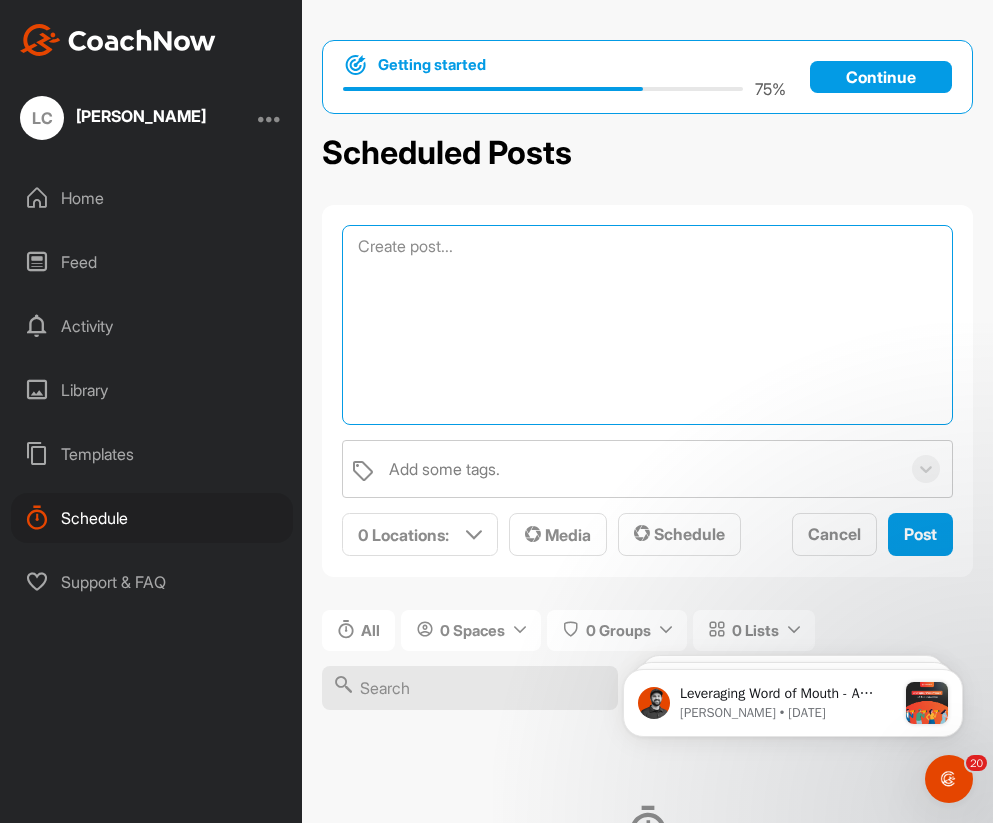 click at bounding box center (647, 325) 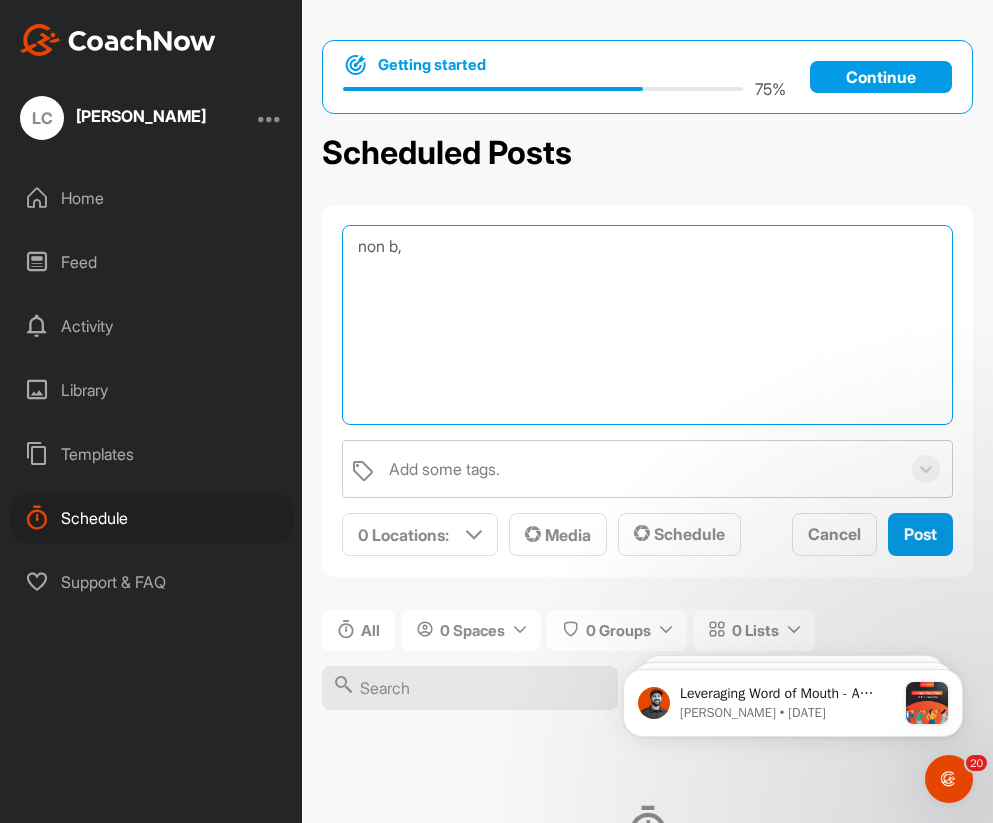 scroll, scrollTop: 0, scrollLeft: 0, axis: both 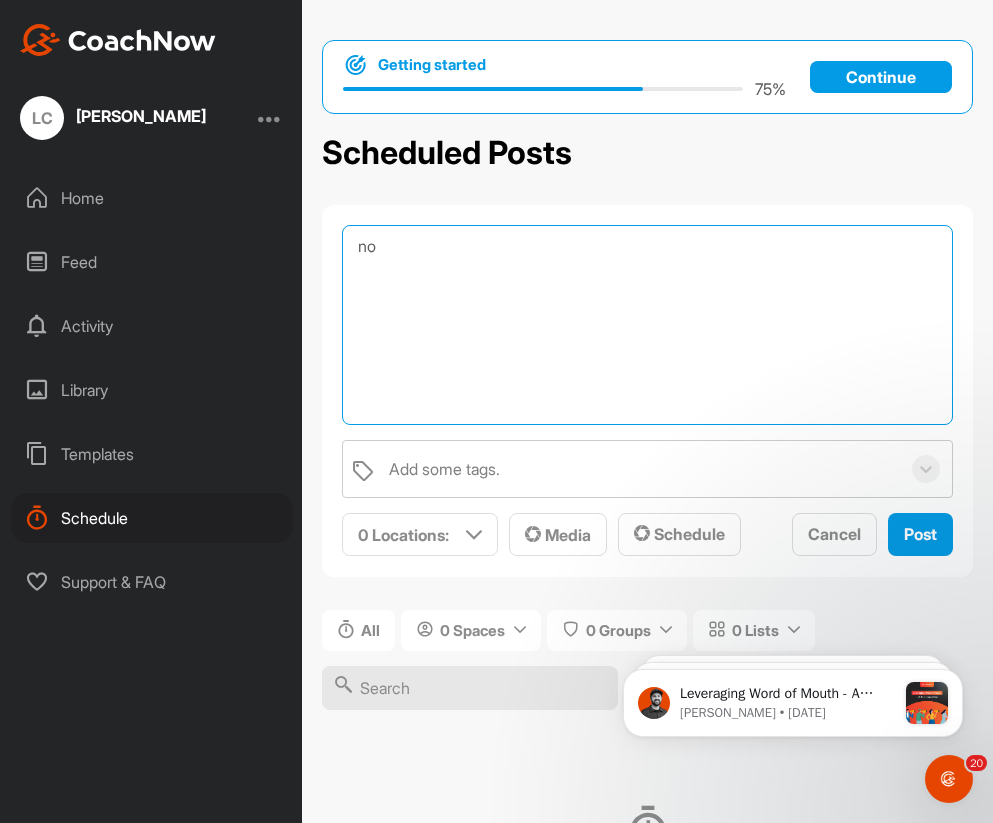 type on "n" 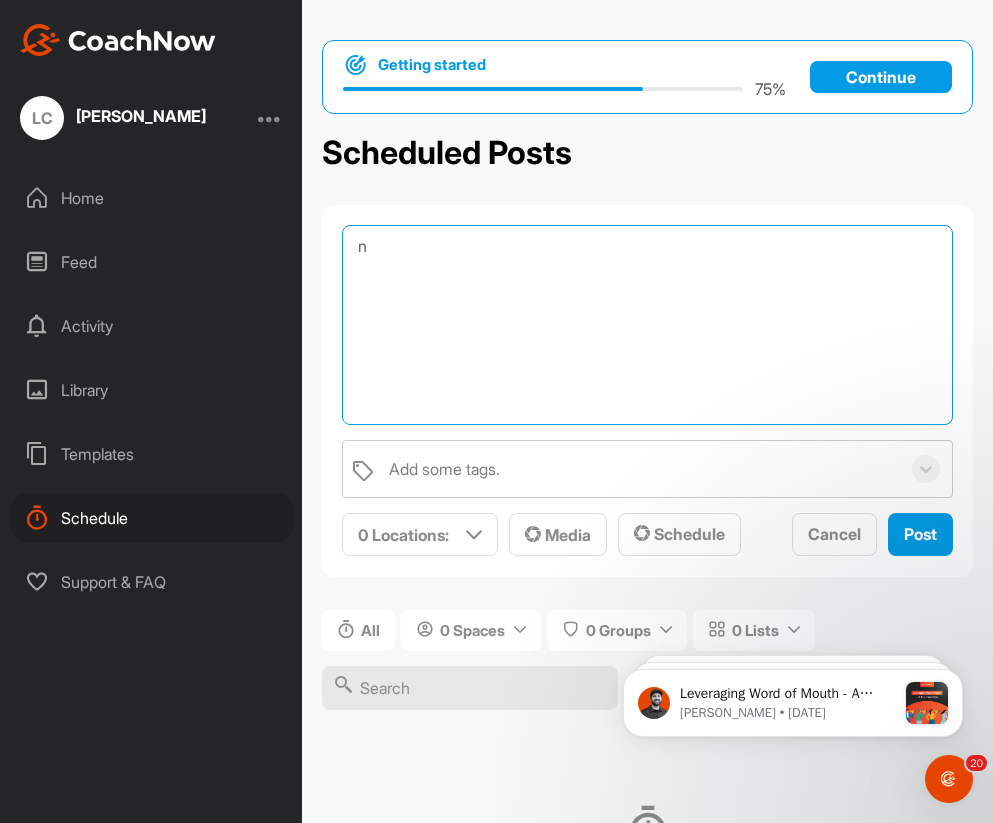 type 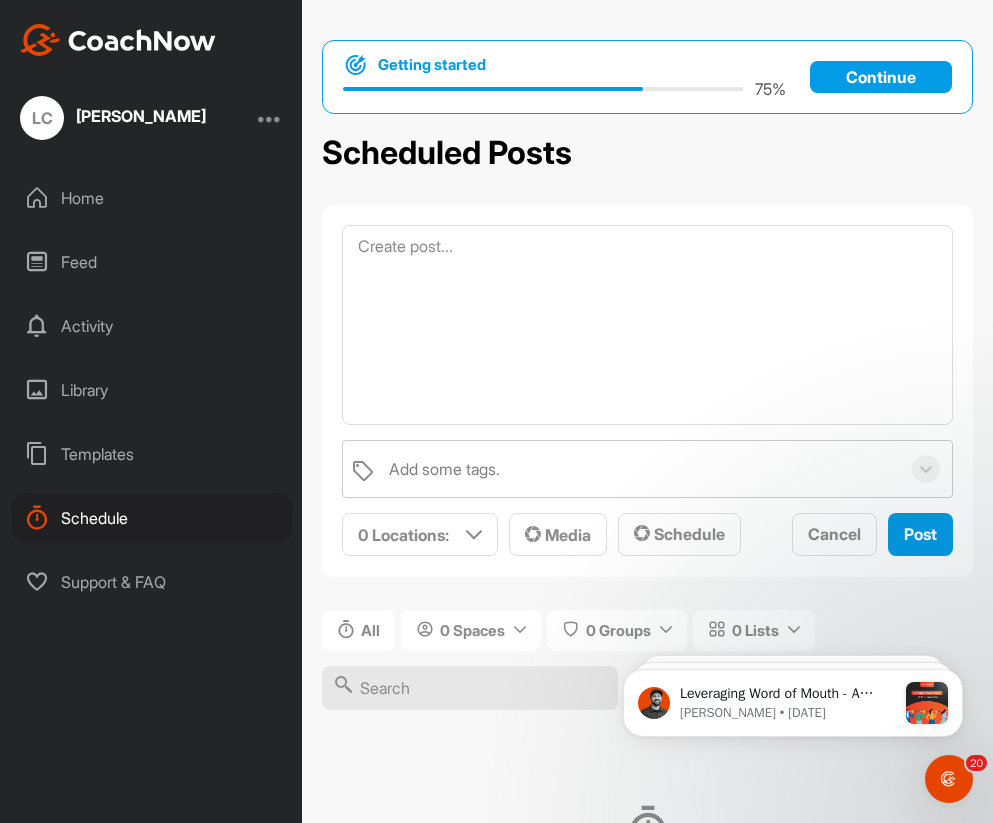 click on "Support & FAQ" at bounding box center [152, 582] 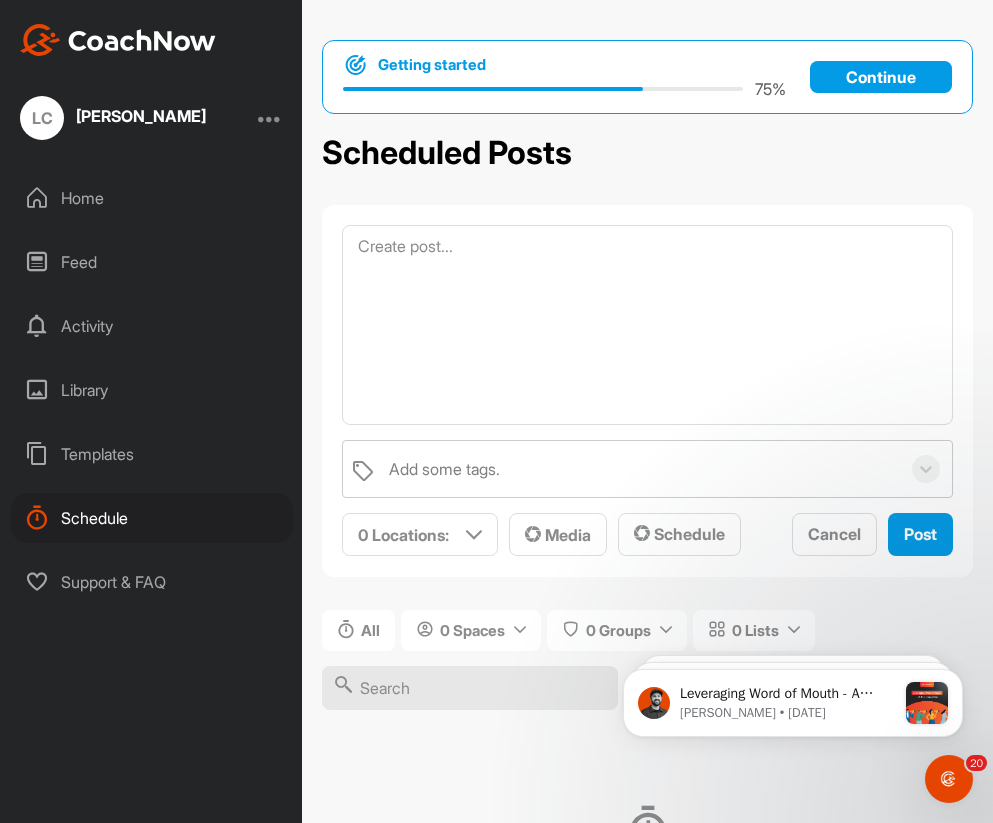 click on "Library" at bounding box center [152, 390] 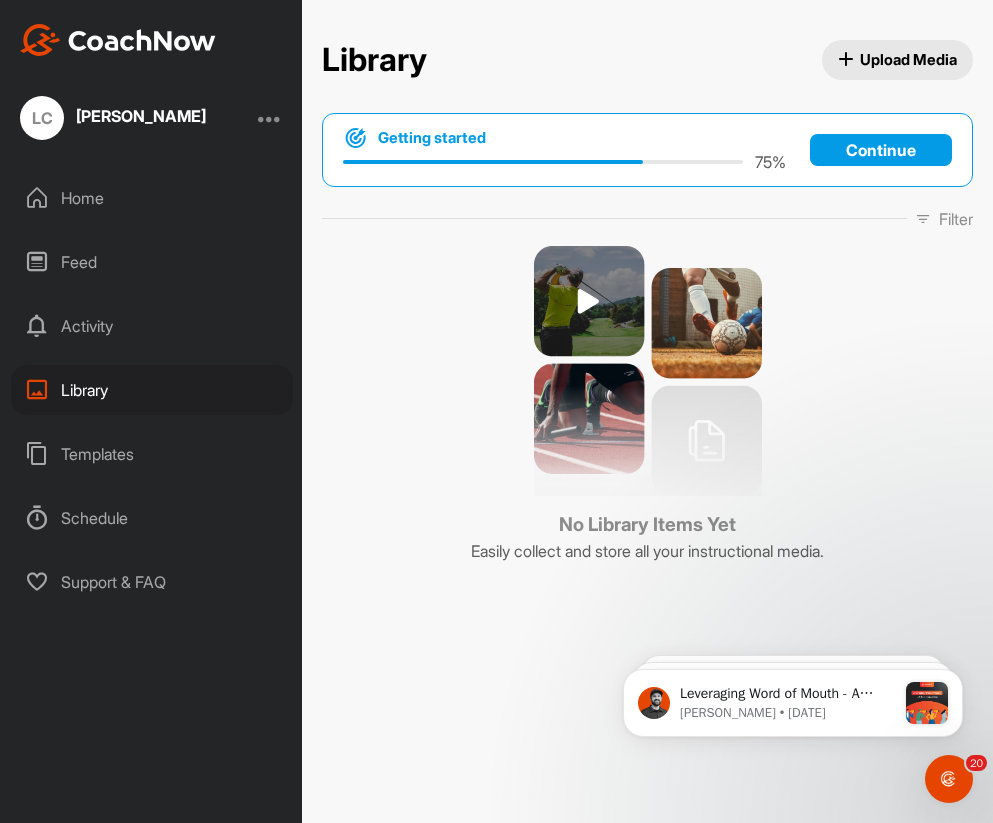 click on "Activity" at bounding box center [152, 326] 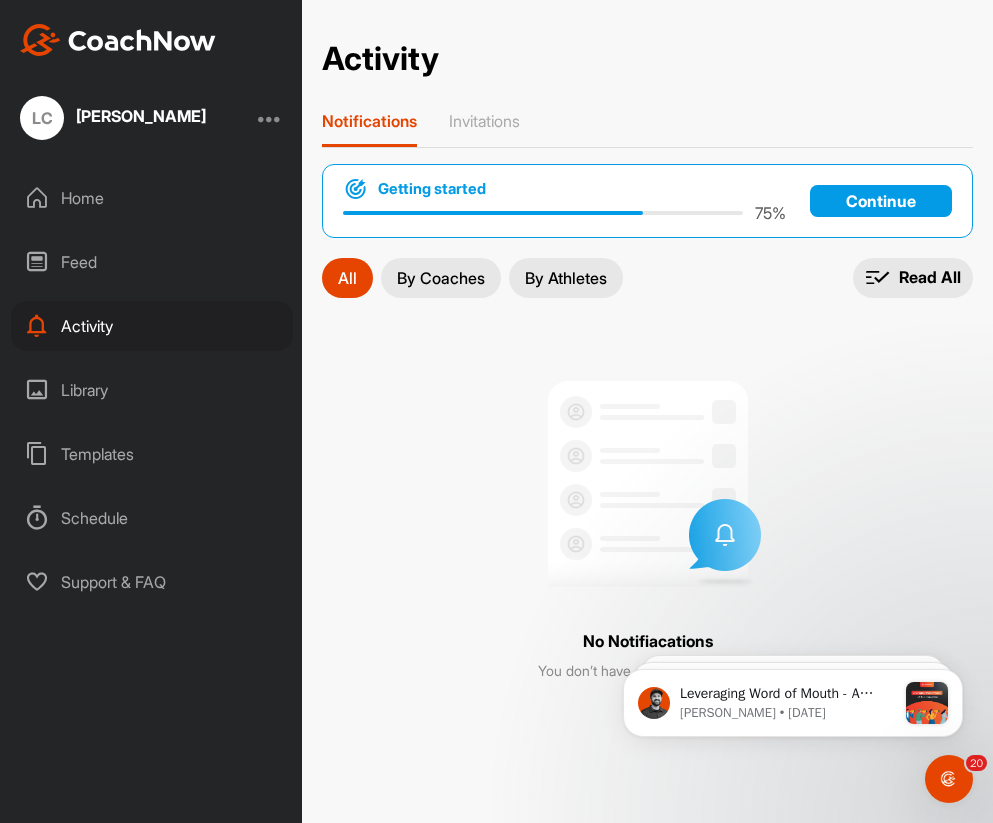 click on "Feed" at bounding box center [152, 262] 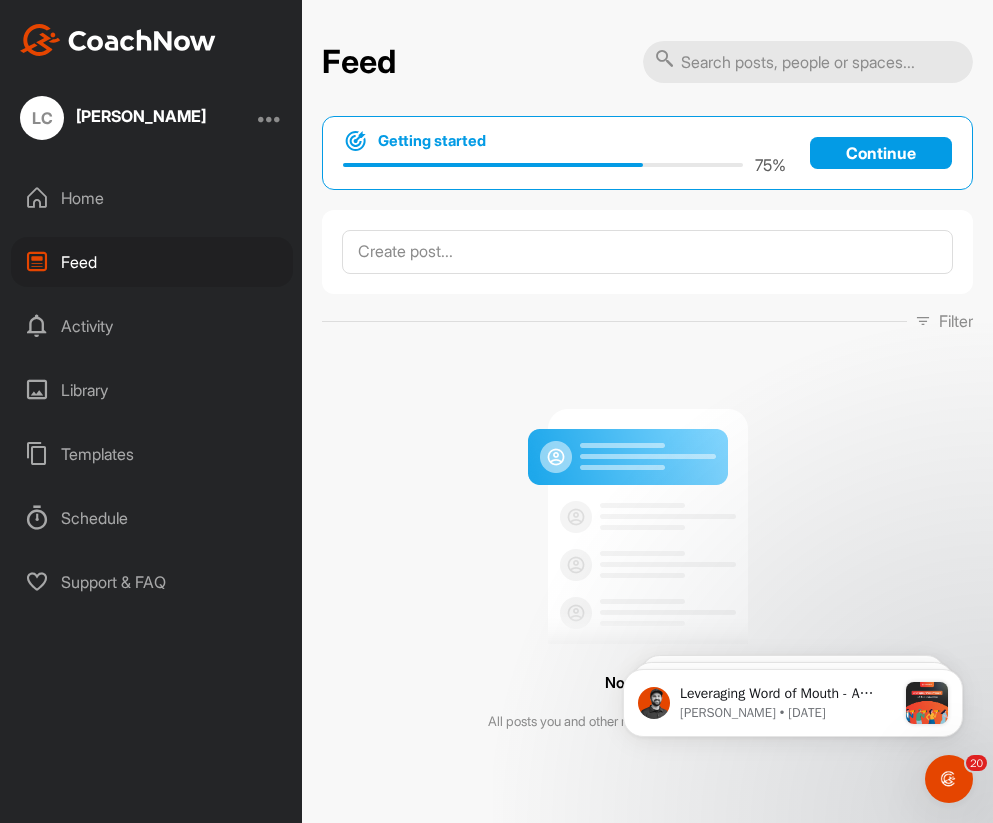 click on "Home" at bounding box center [152, 198] 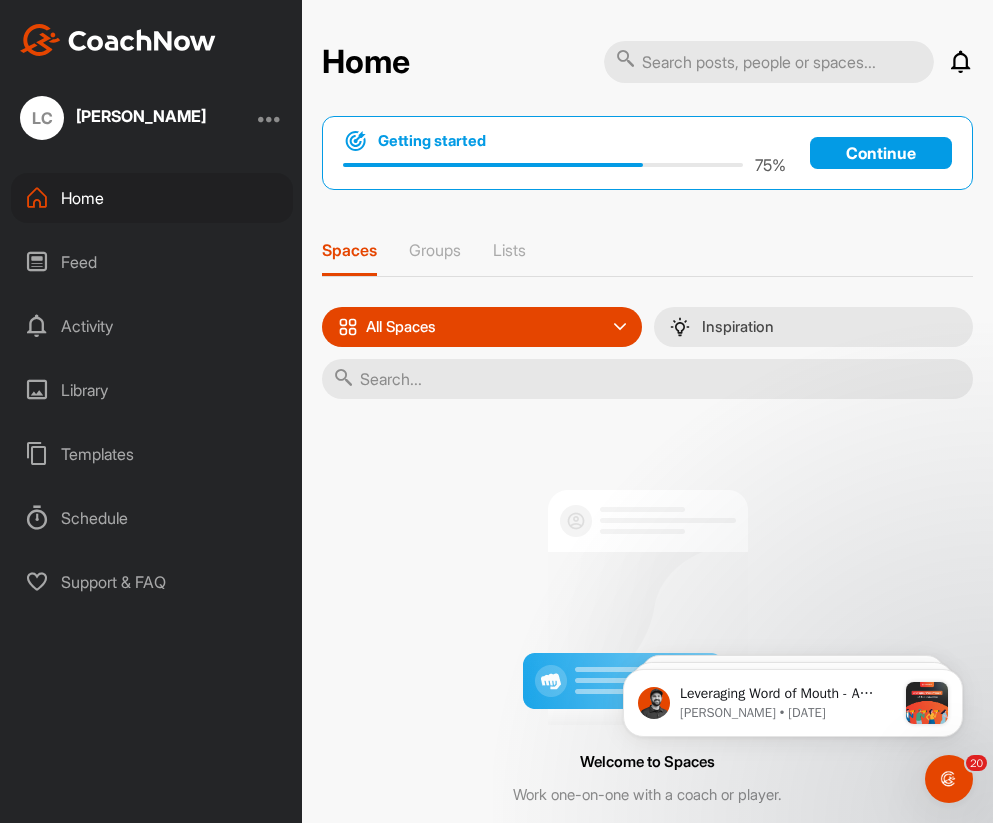 click on "LC" at bounding box center [42, 118] 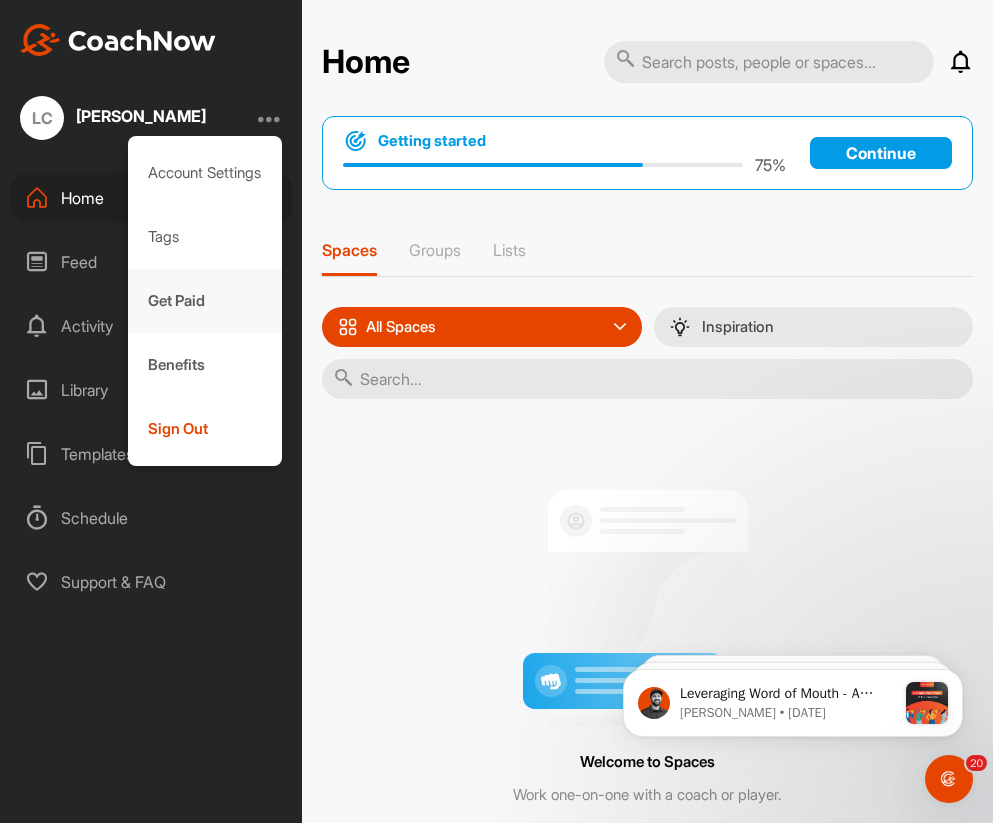 click on "Get Paid" at bounding box center [205, 301] 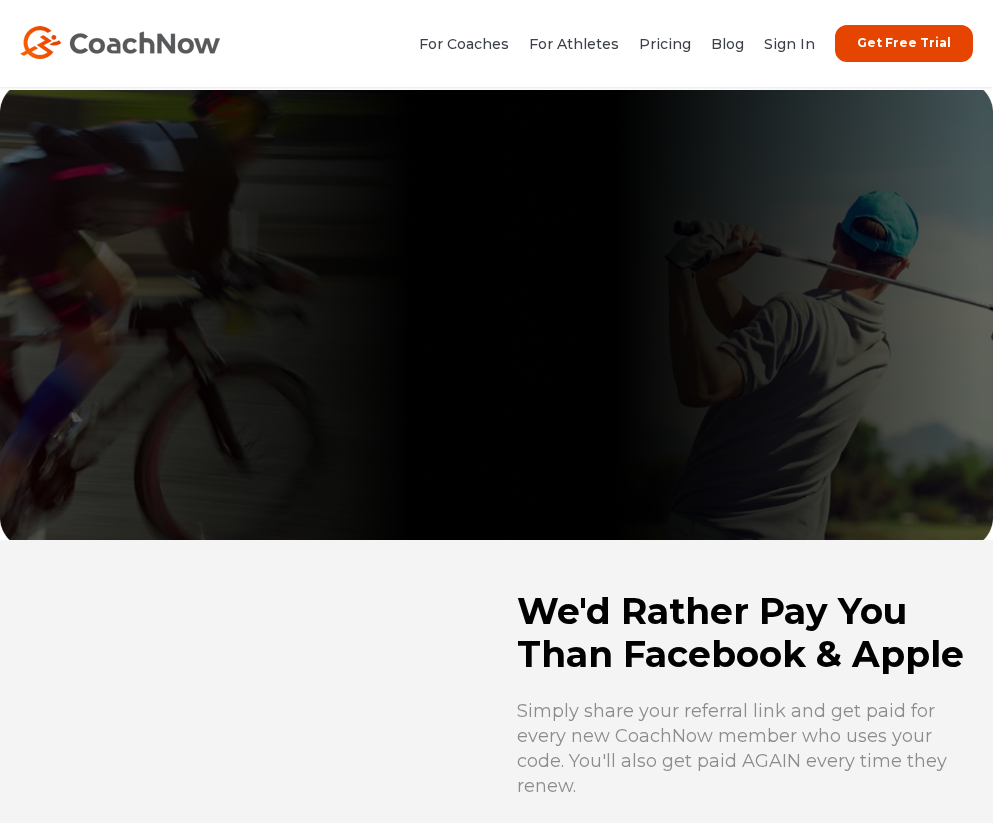 scroll, scrollTop: 0, scrollLeft: 0, axis: both 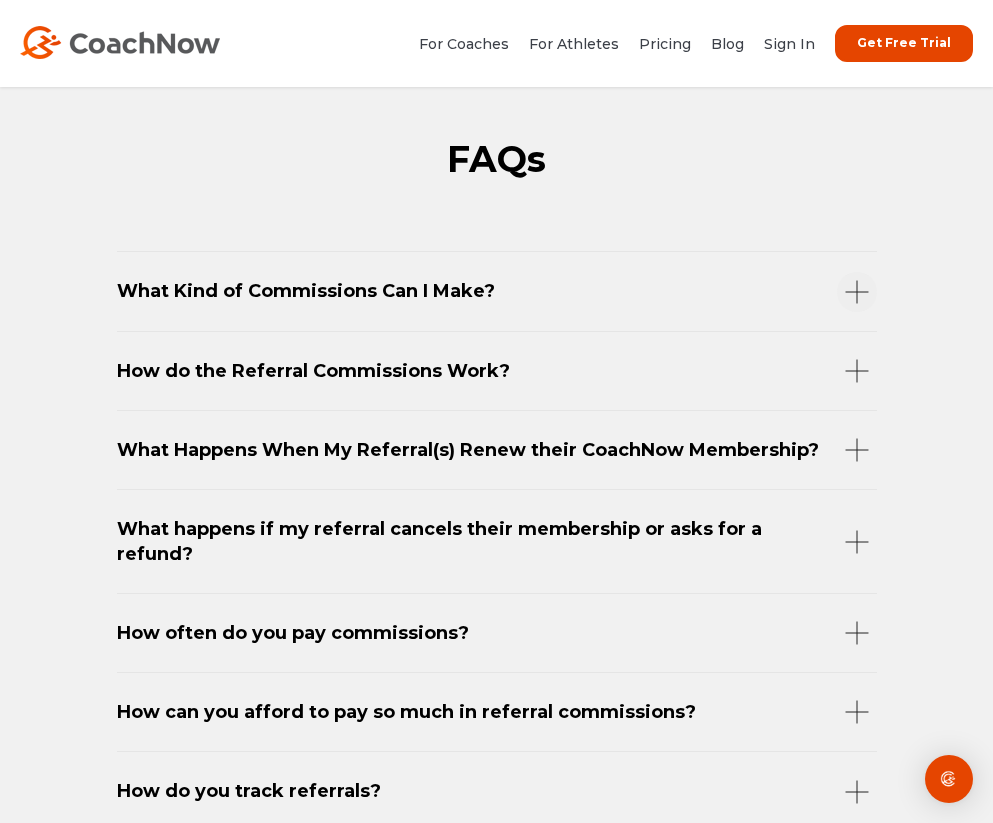 click on "What Kind of Commissions Can I Make?" at bounding box center (497, 290) 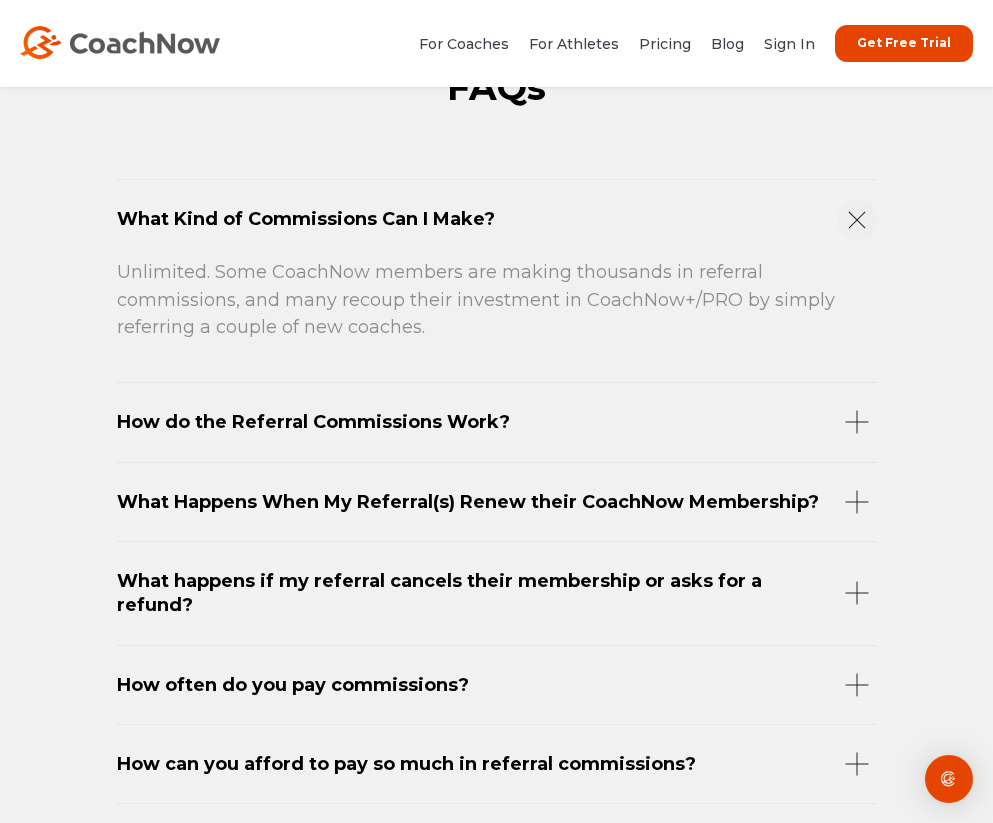 scroll, scrollTop: 2438, scrollLeft: 0, axis: vertical 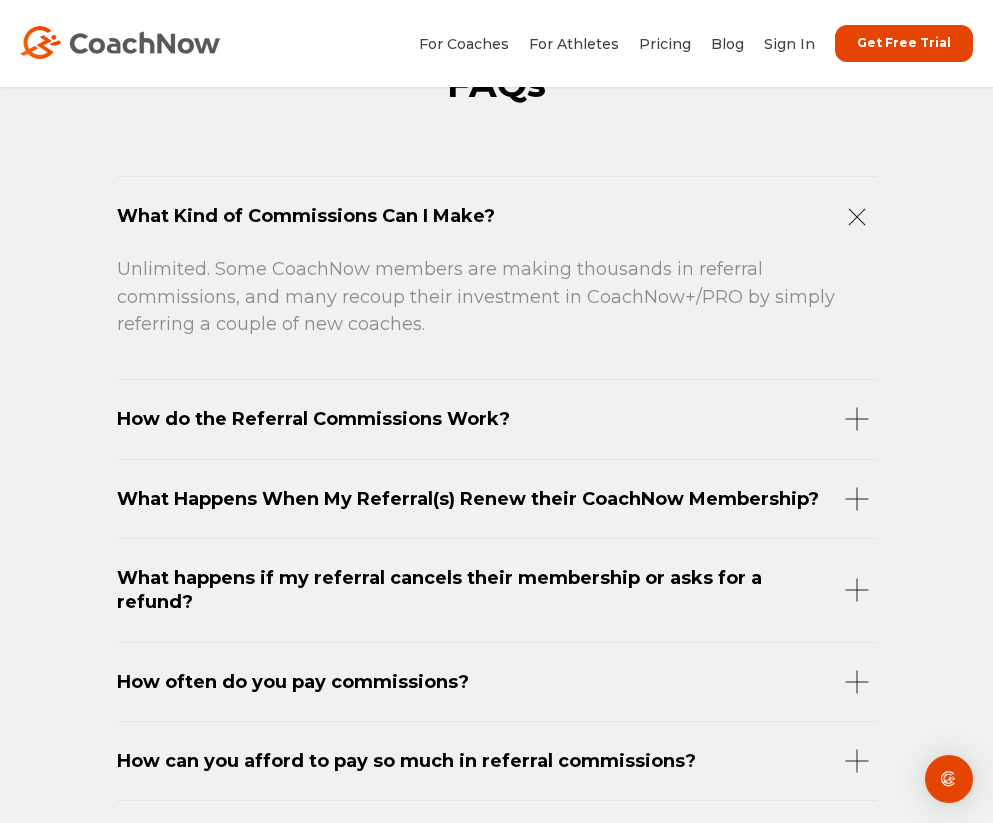 click on "Get Free Trial" at bounding box center (904, 43) 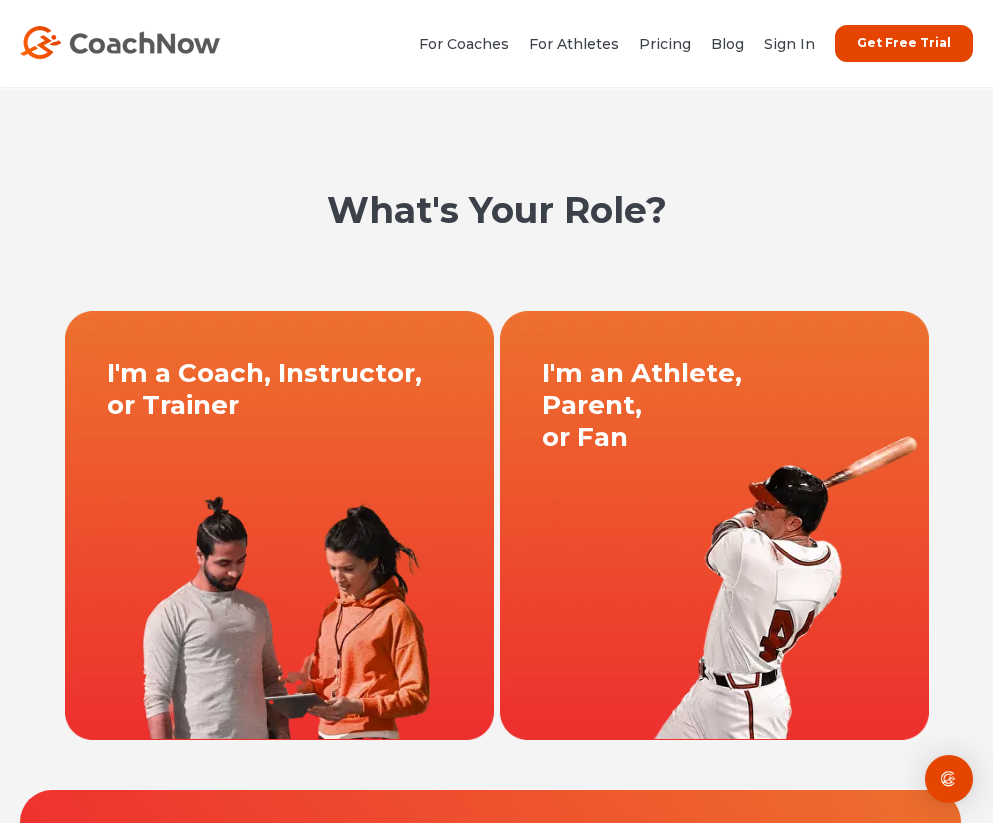 scroll, scrollTop: 0, scrollLeft: 0, axis: both 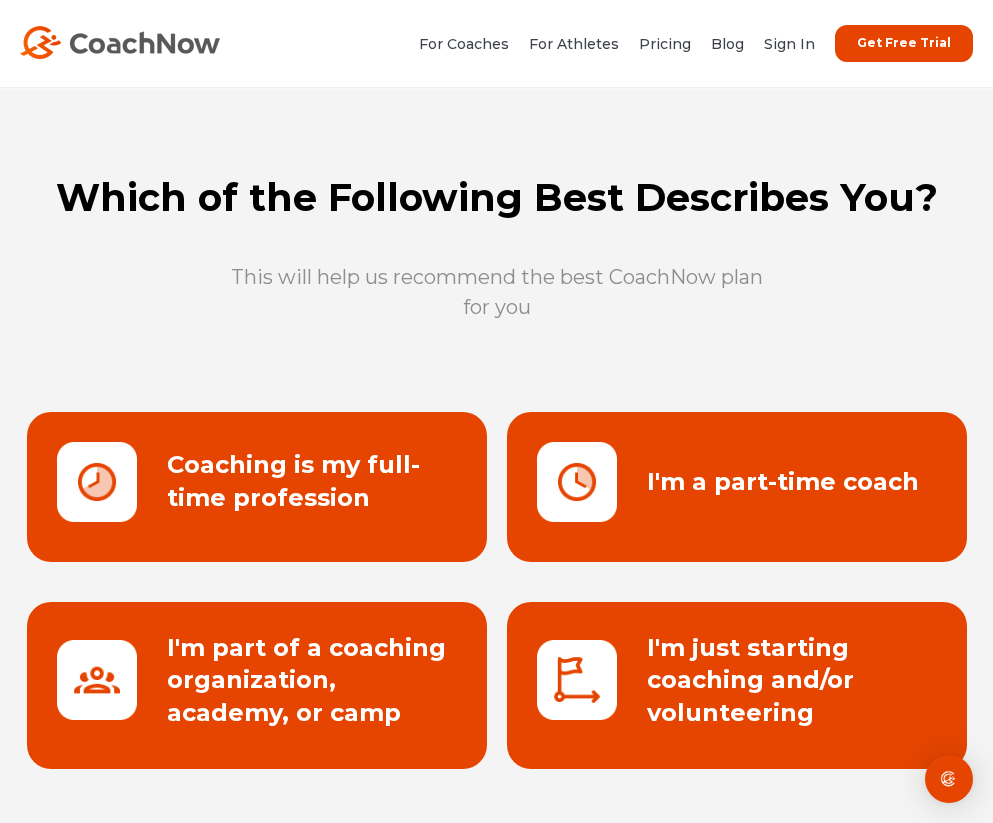 click at bounding box center (737, 487) 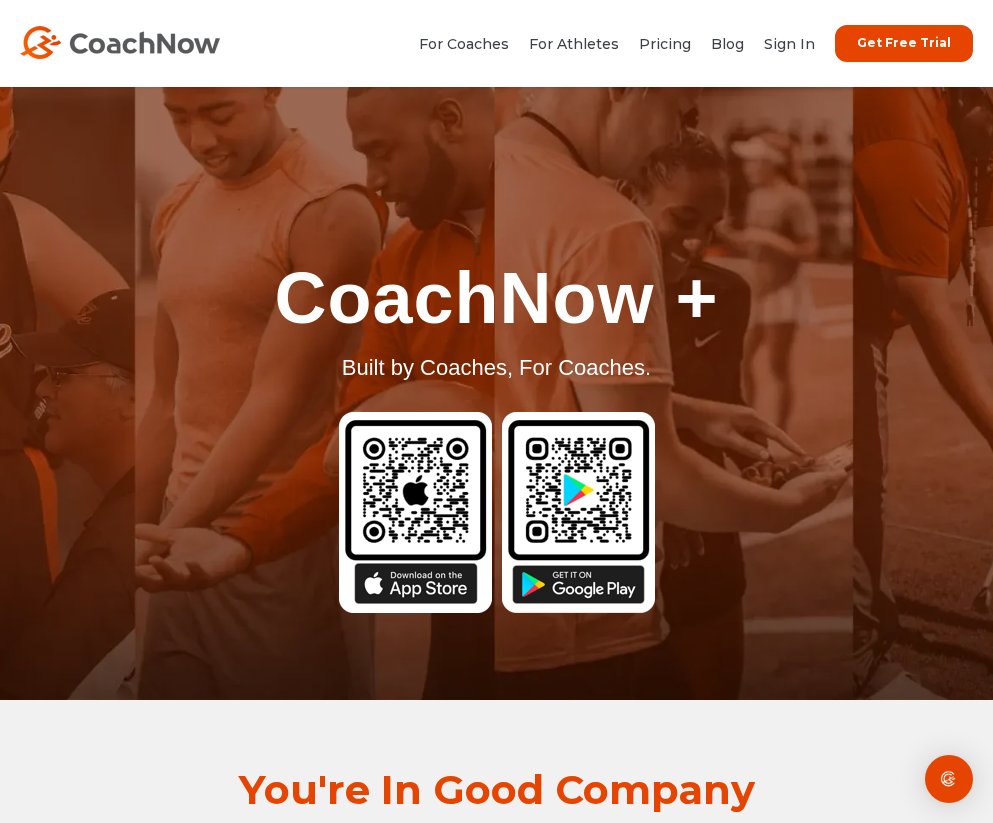 scroll, scrollTop: 0, scrollLeft: 0, axis: both 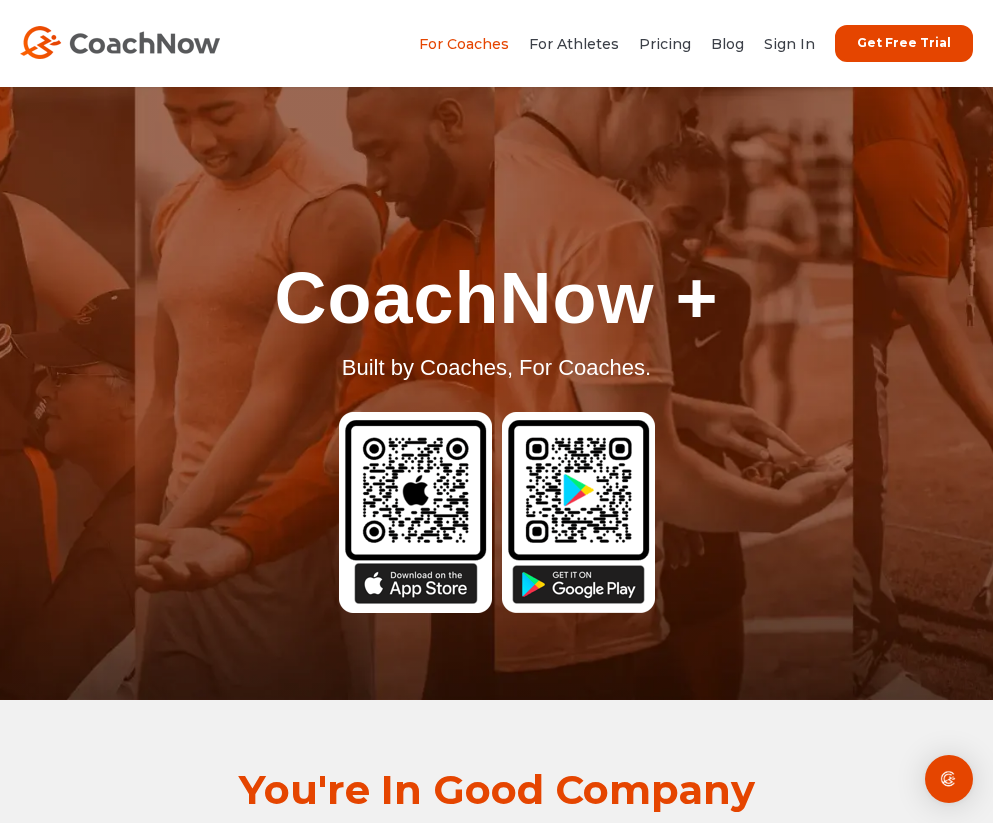 click on "For Coaches" at bounding box center [464, 44] 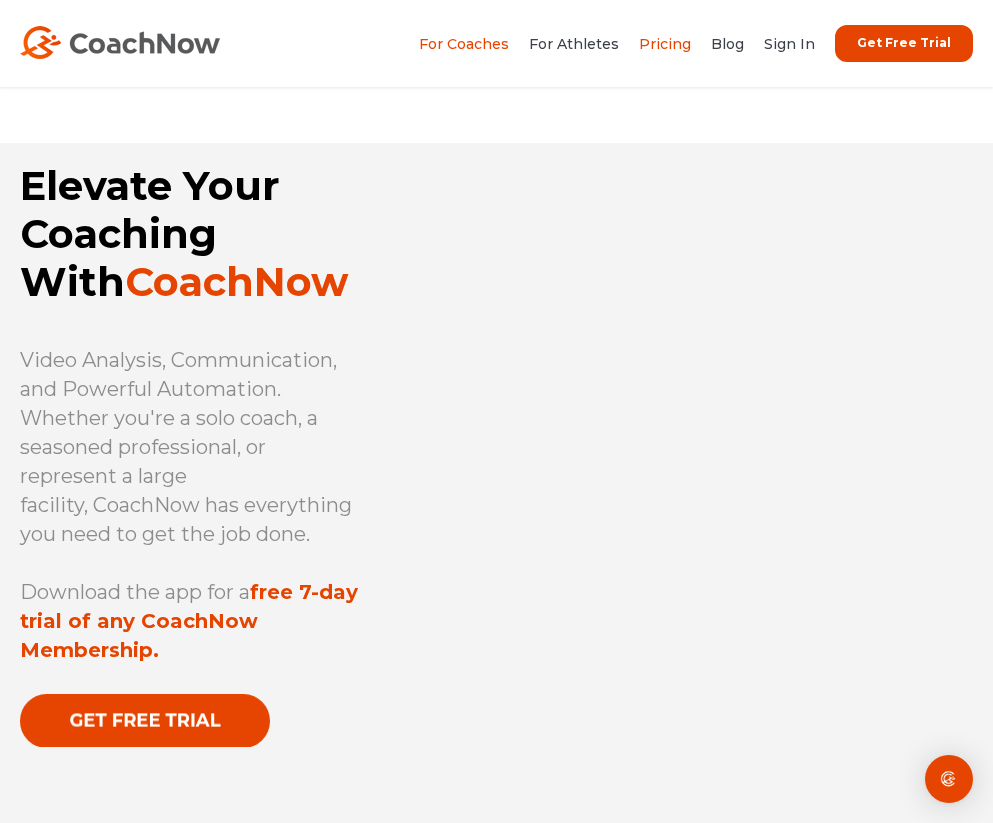 scroll, scrollTop: 0, scrollLeft: 0, axis: both 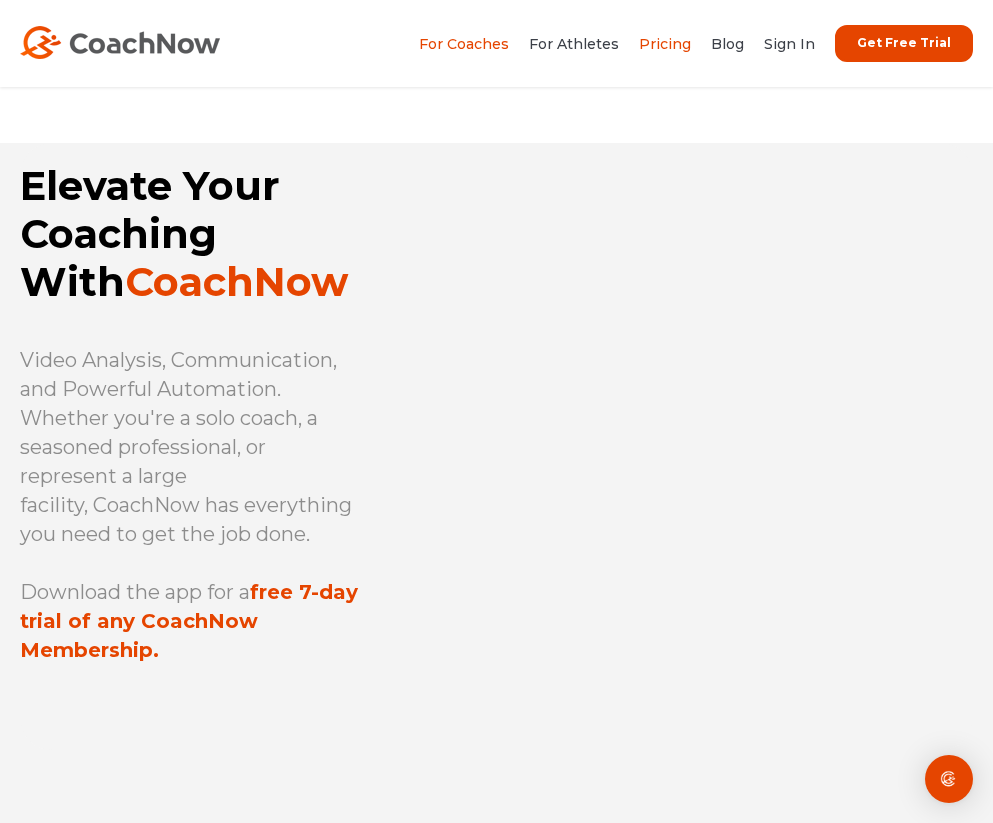 click on "Pricing" at bounding box center (665, 44) 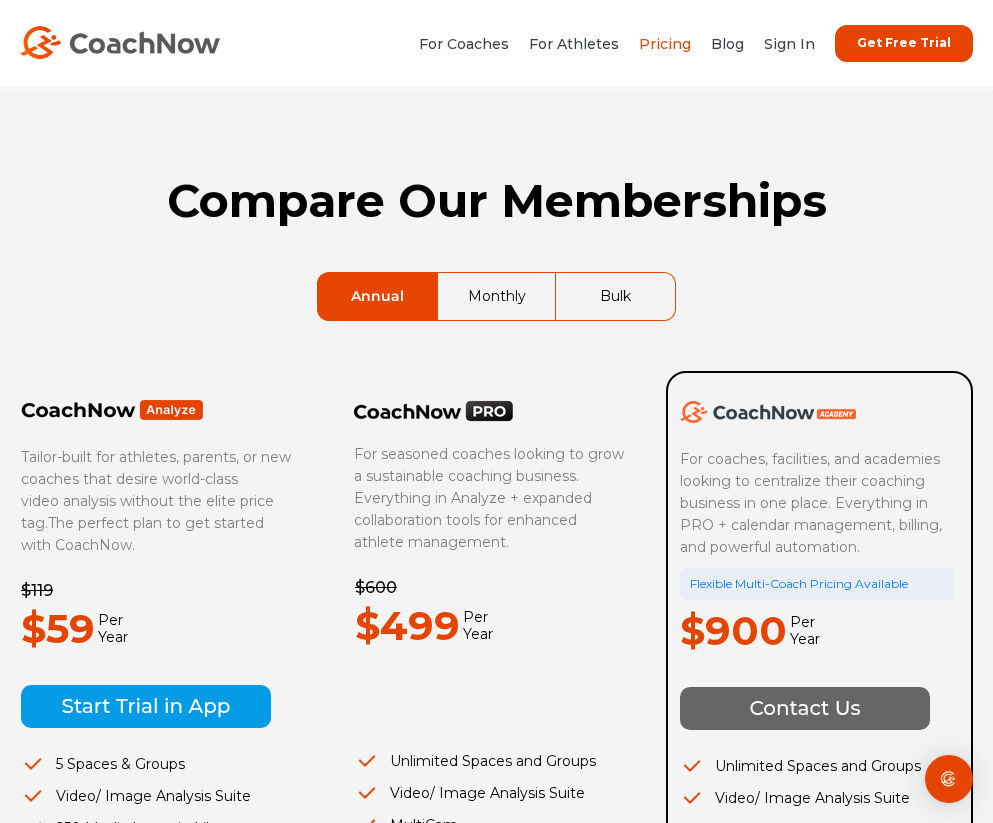 scroll, scrollTop: 0, scrollLeft: 0, axis: both 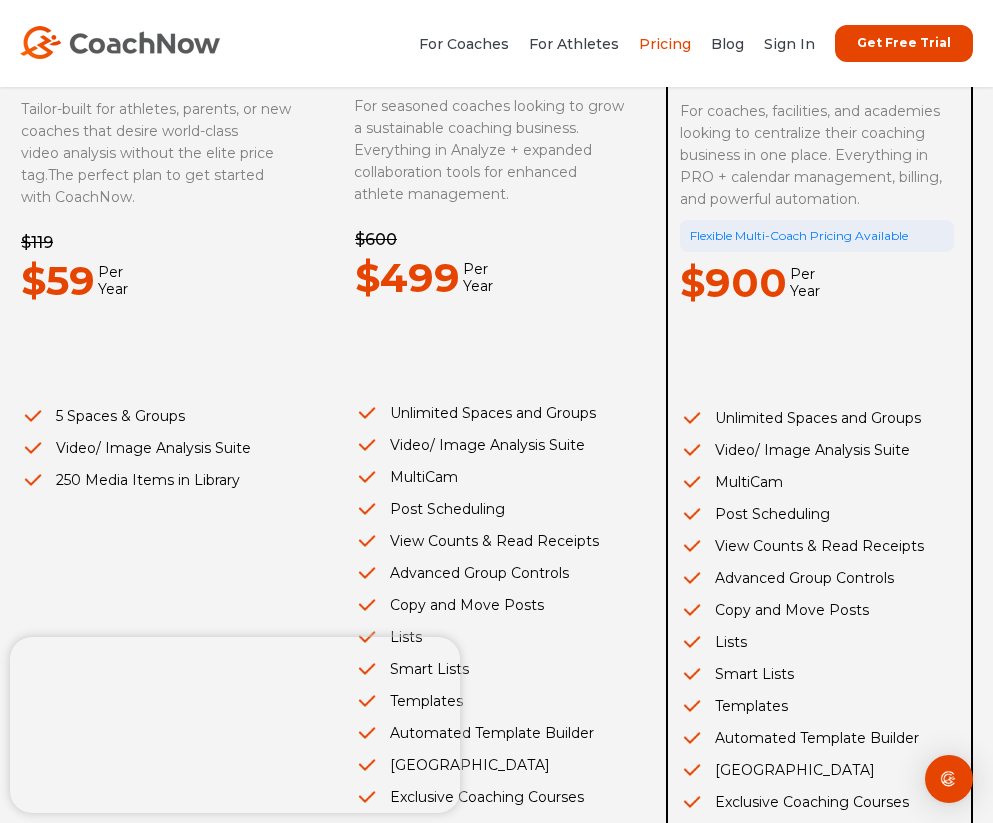 click on "$59
Per Year" at bounding box center (158, 281) 